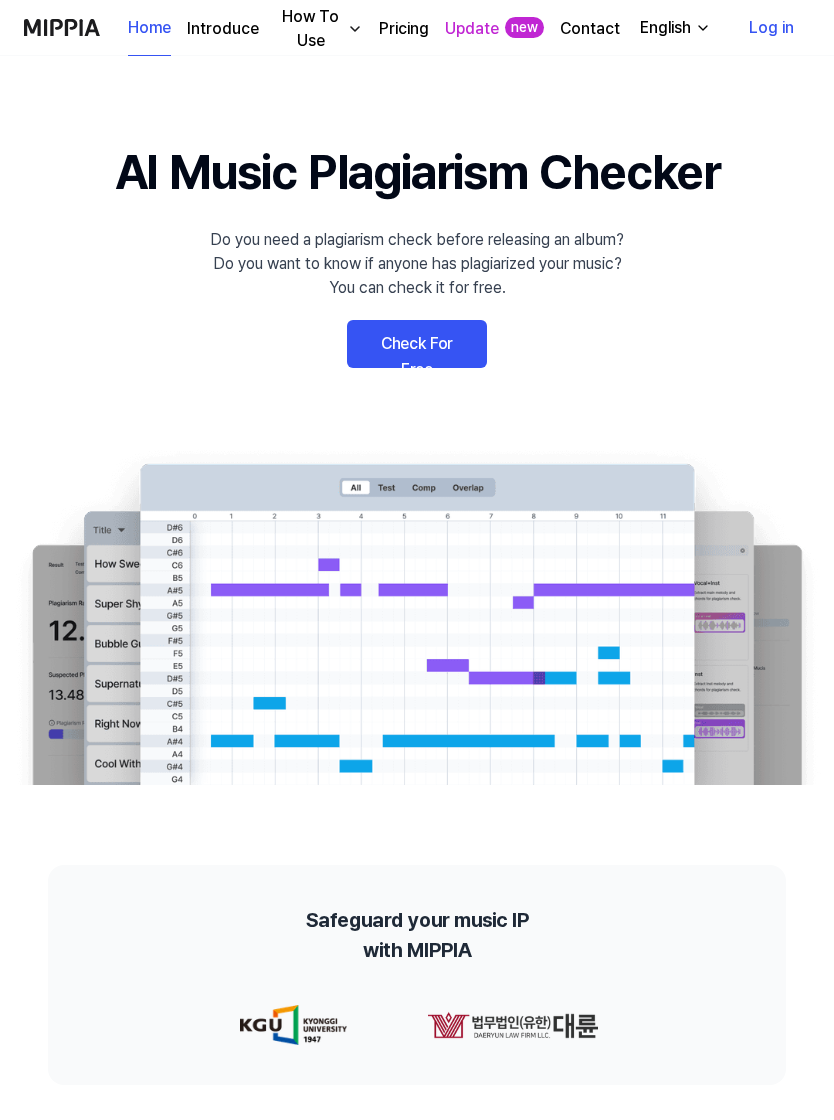 scroll, scrollTop: 0, scrollLeft: 0, axis: both 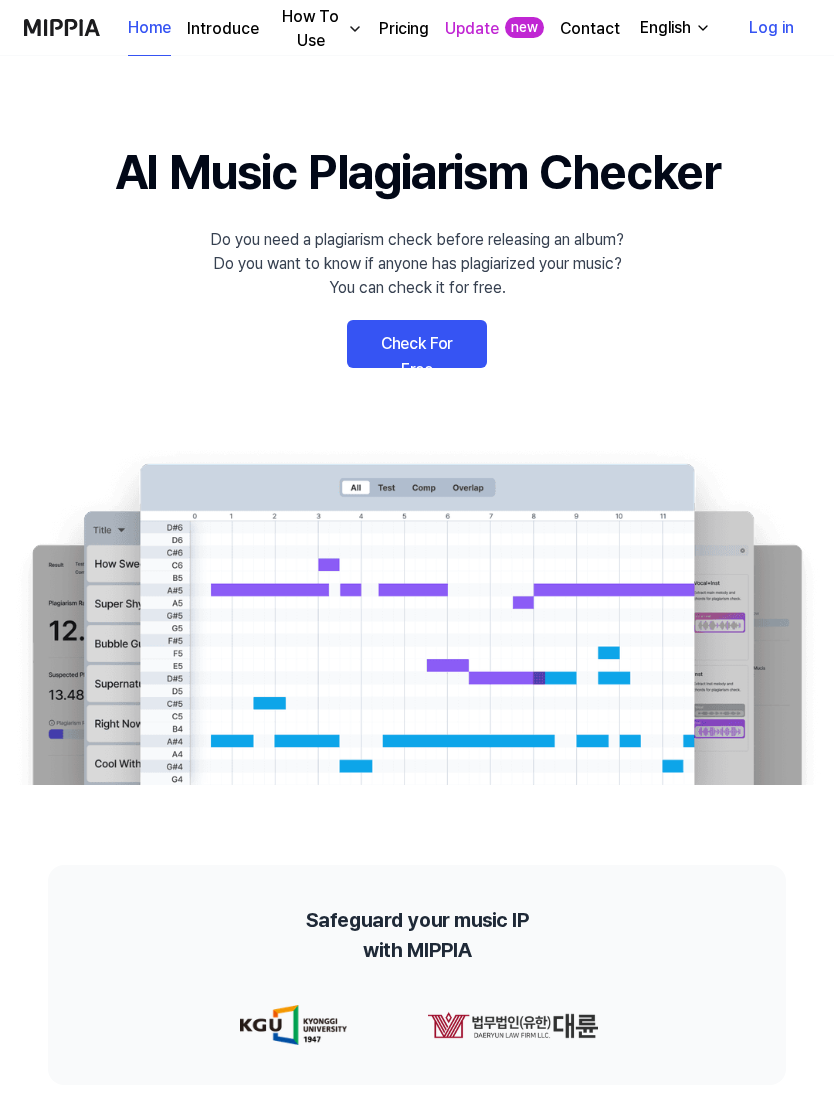 click on "Check For Free" at bounding box center [417, 344] 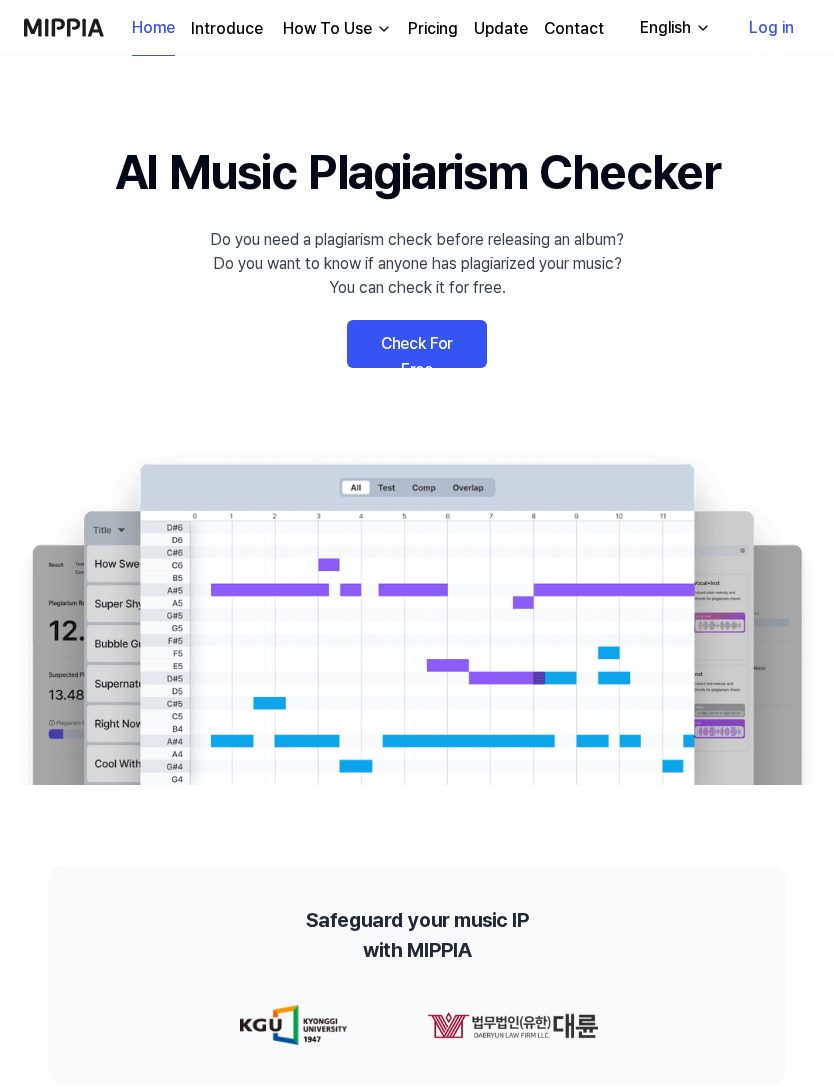 scroll, scrollTop: 0, scrollLeft: 0, axis: both 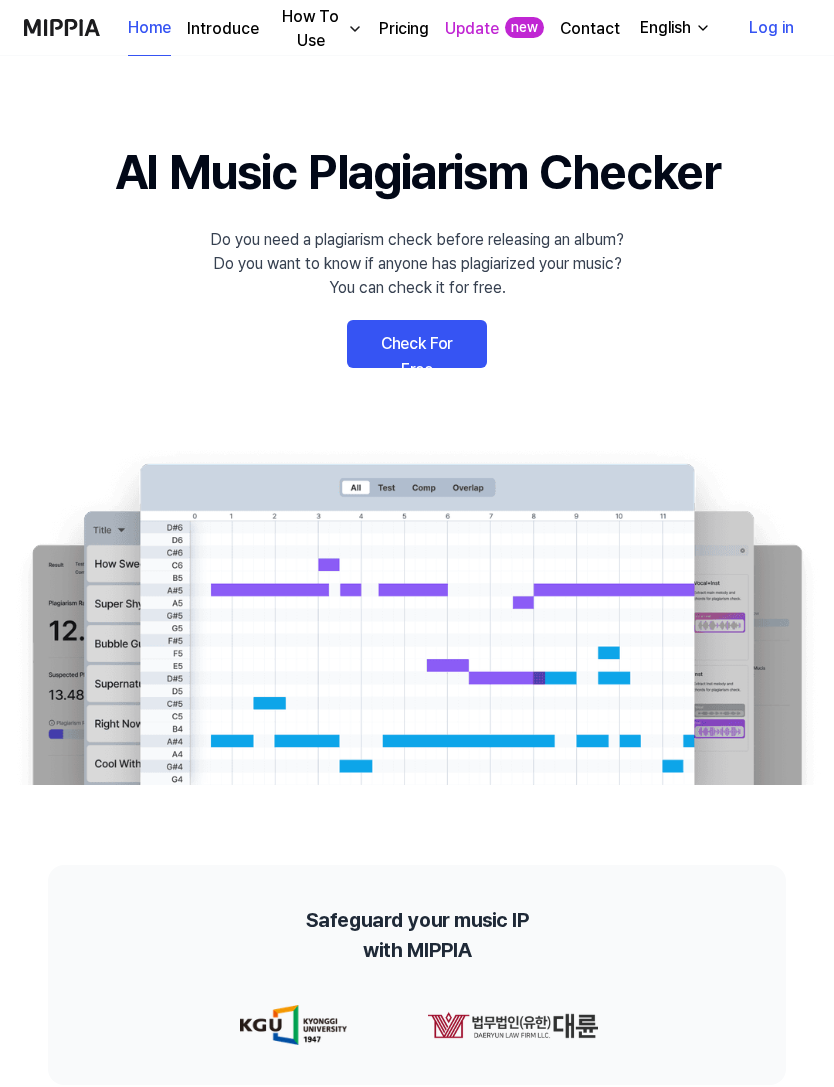 click on "Check For Free" at bounding box center (417, 344) 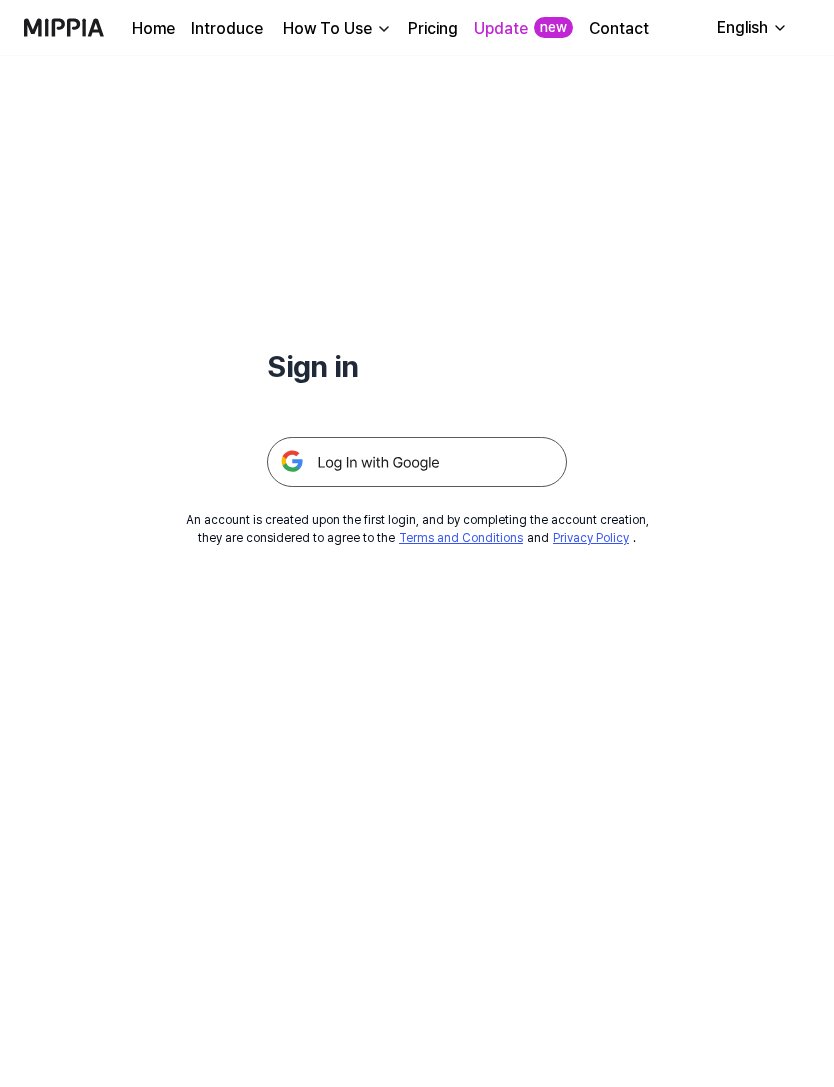 click at bounding box center (417, 462) 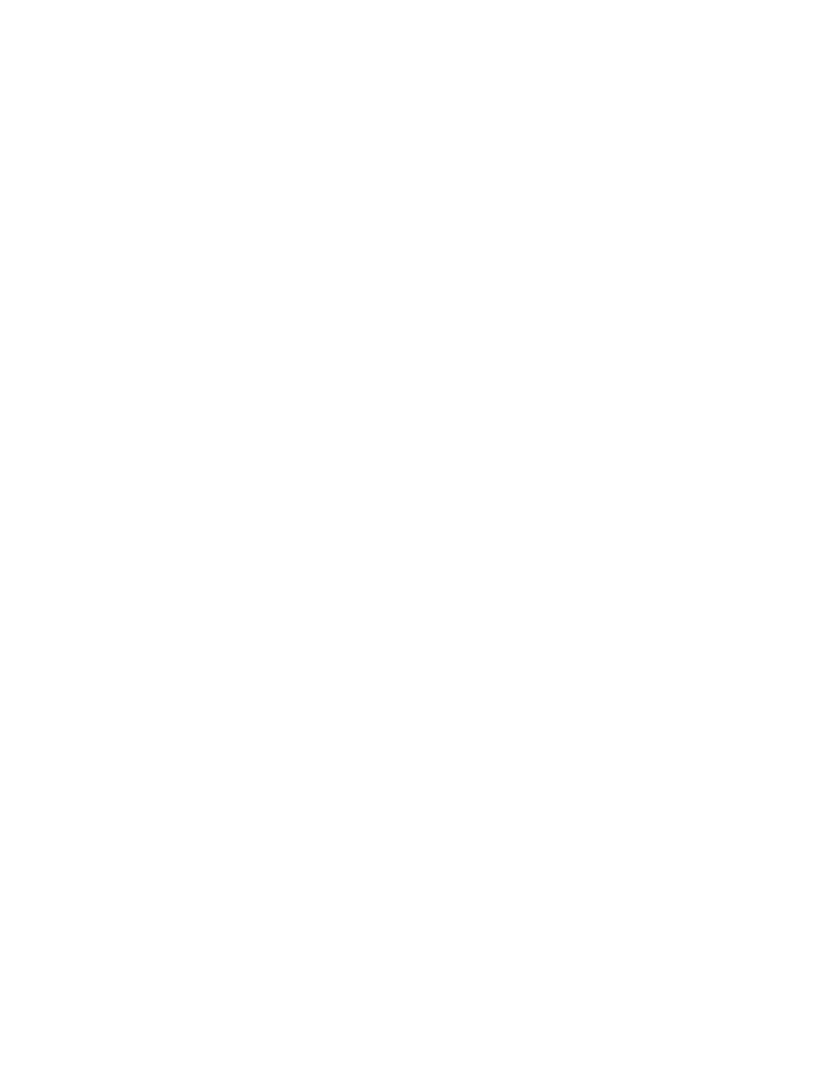 scroll, scrollTop: 0, scrollLeft: 0, axis: both 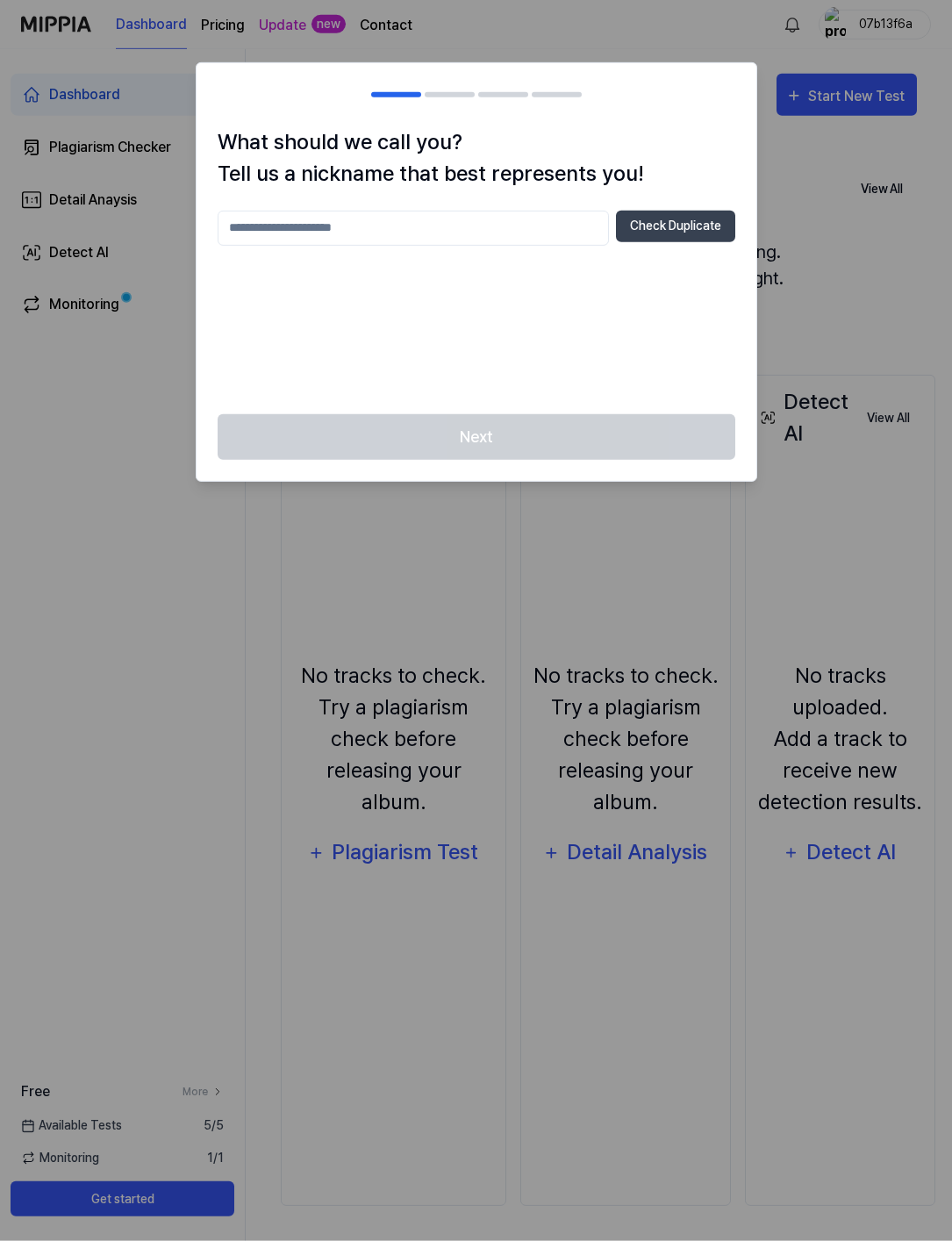 click at bounding box center [413, 228] 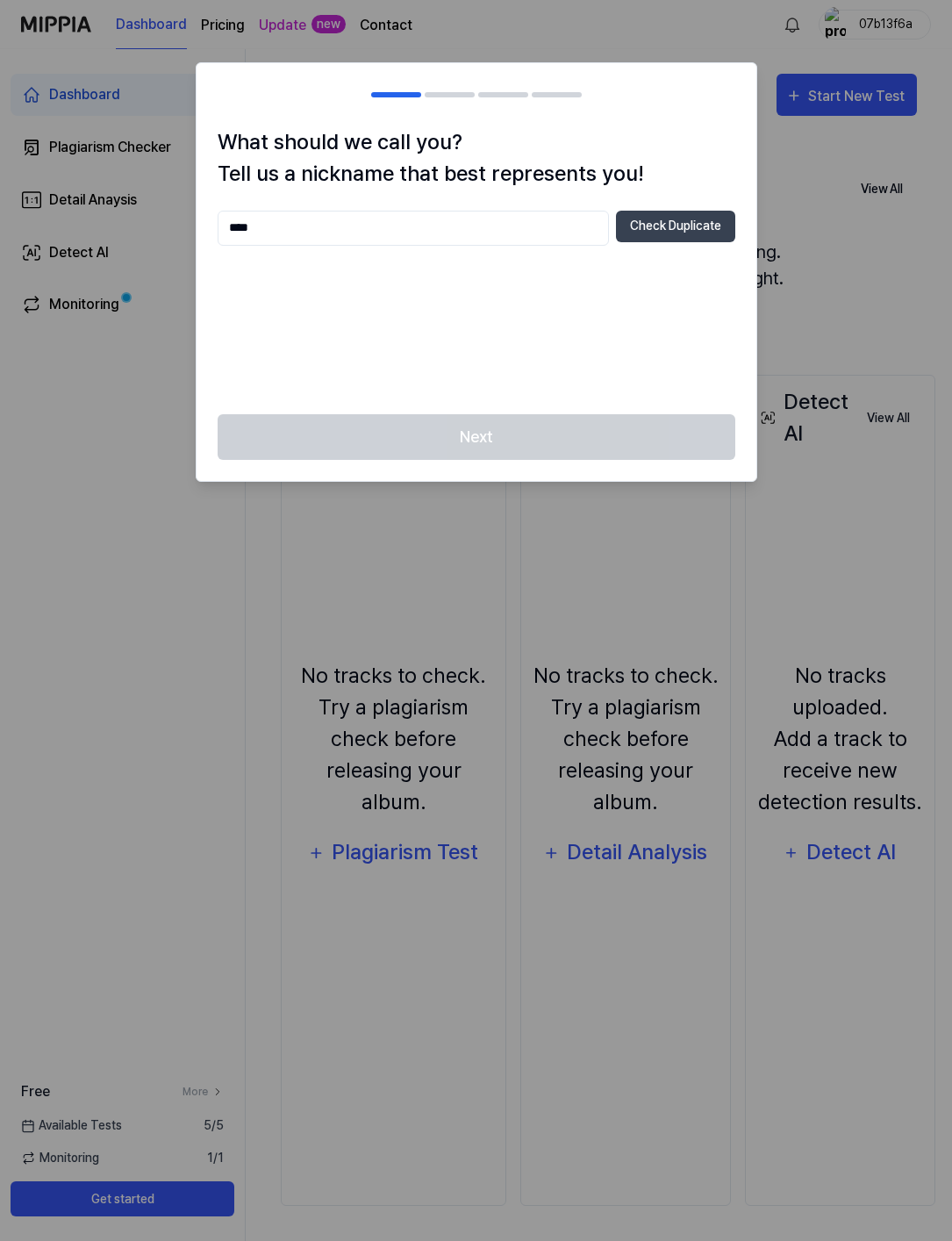 click on "Next" at bounding box center [476, 448] 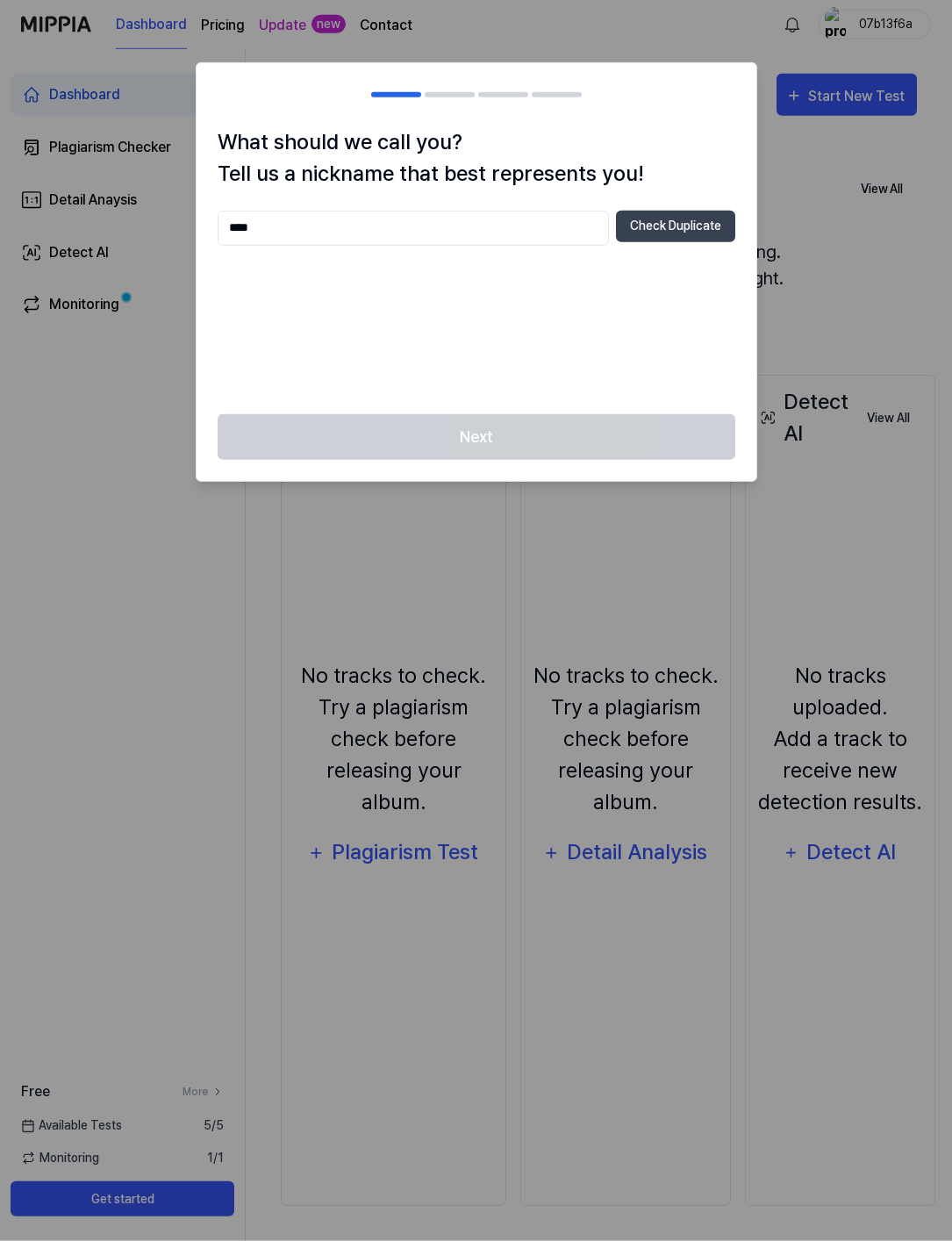 click on "****" at bounding box center (413, 228) 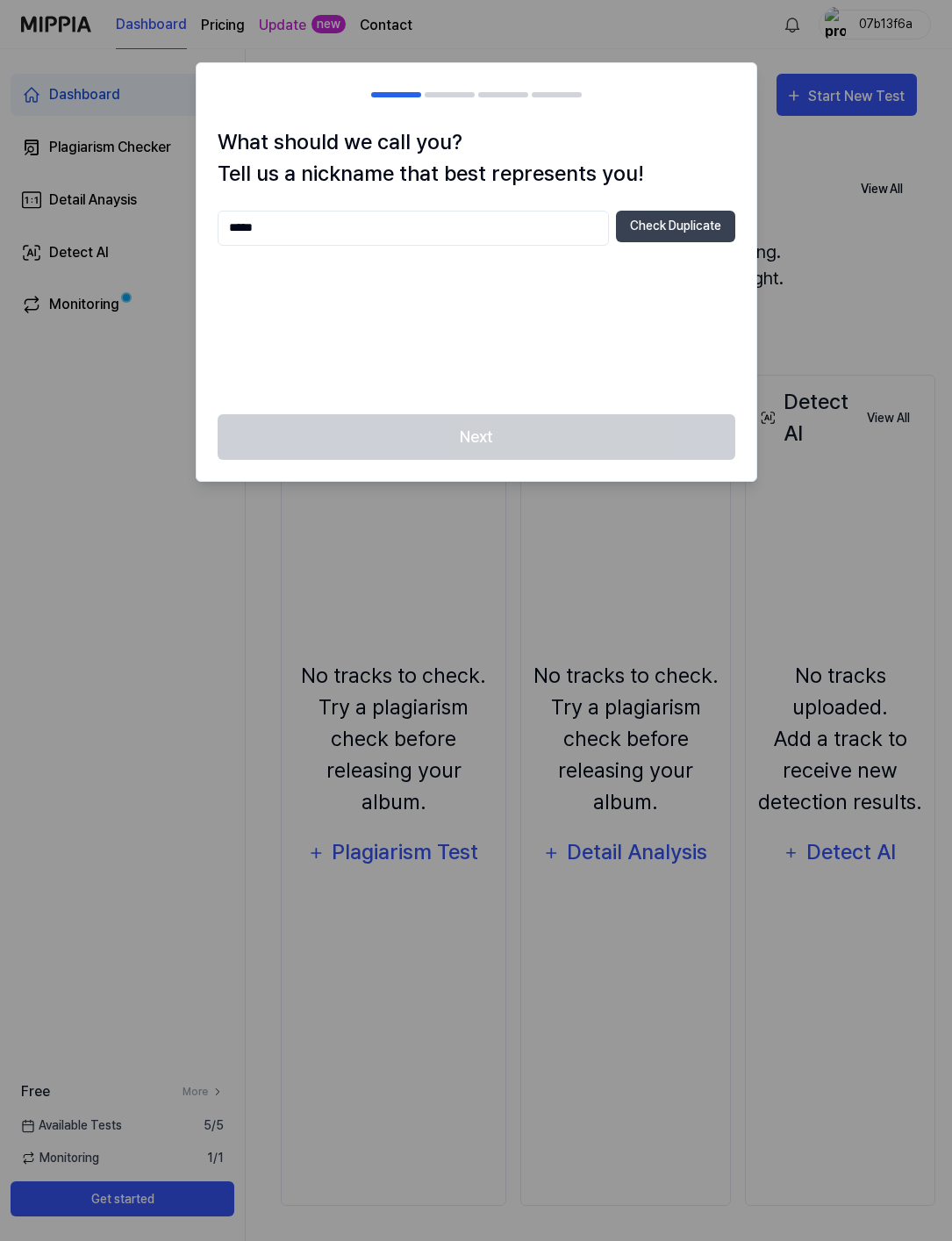 click on "Next" at bounding box center (476, 448) 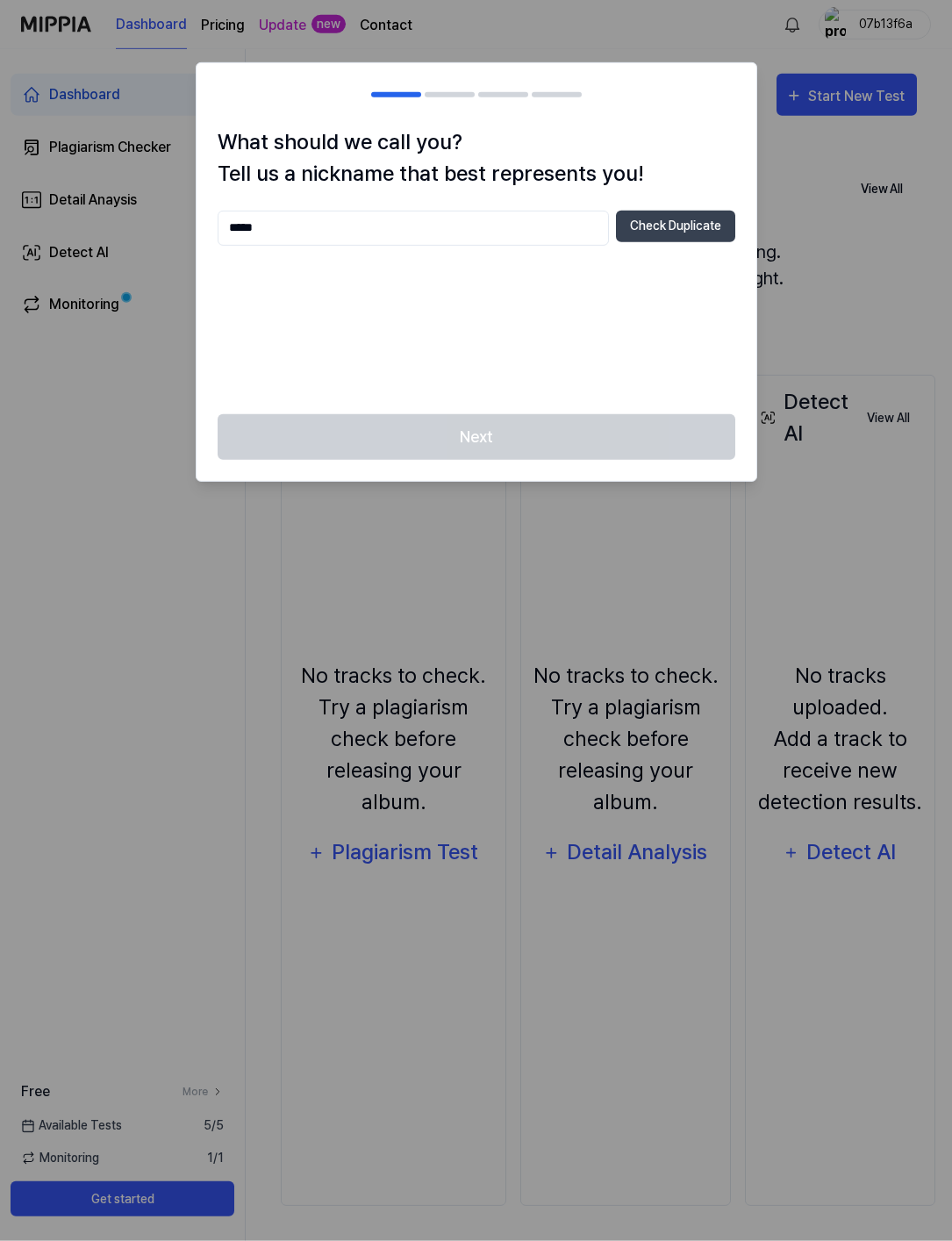 click on "****" at bounding box center (413, 228) 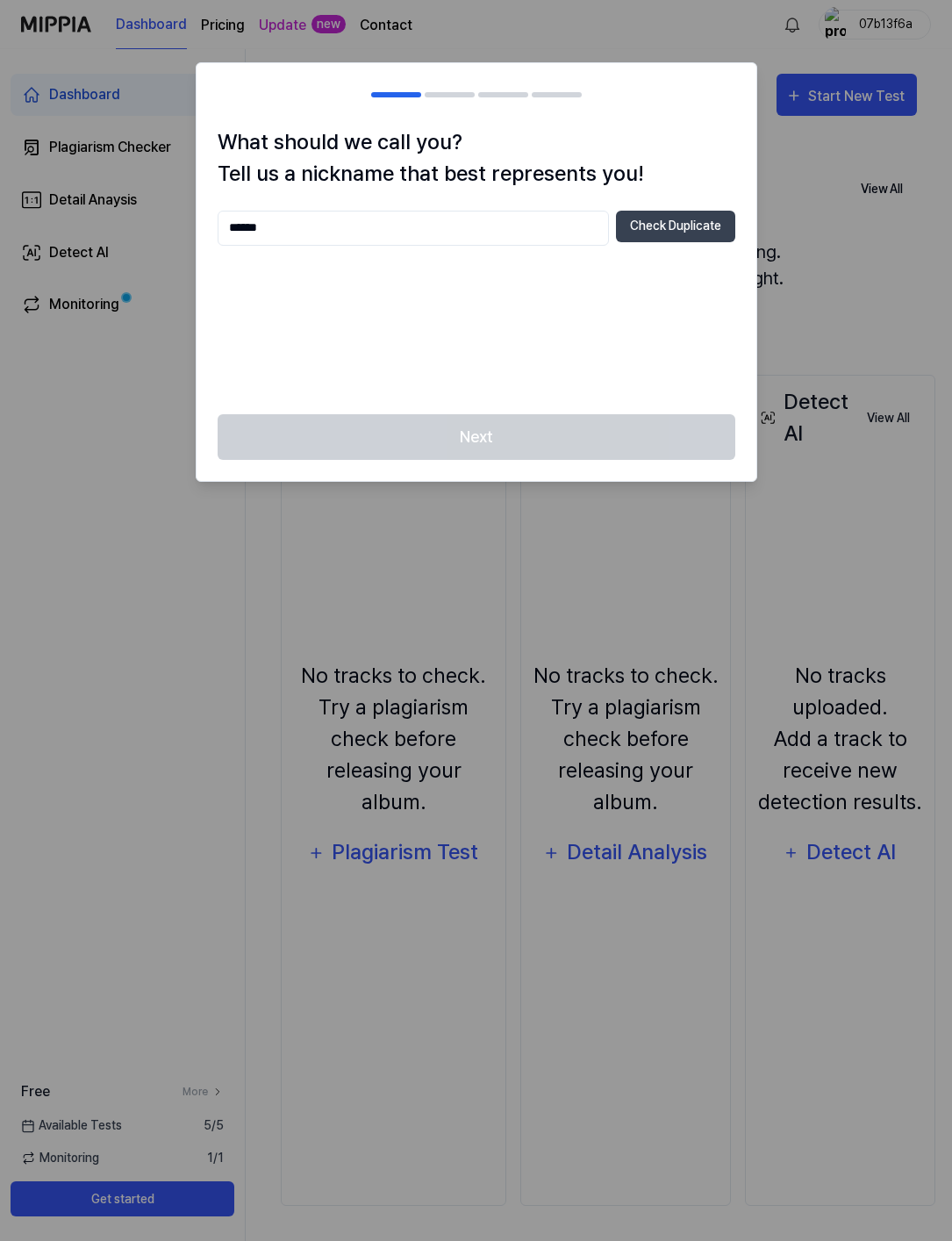 click on "Next" at bounding box center [476, 448] 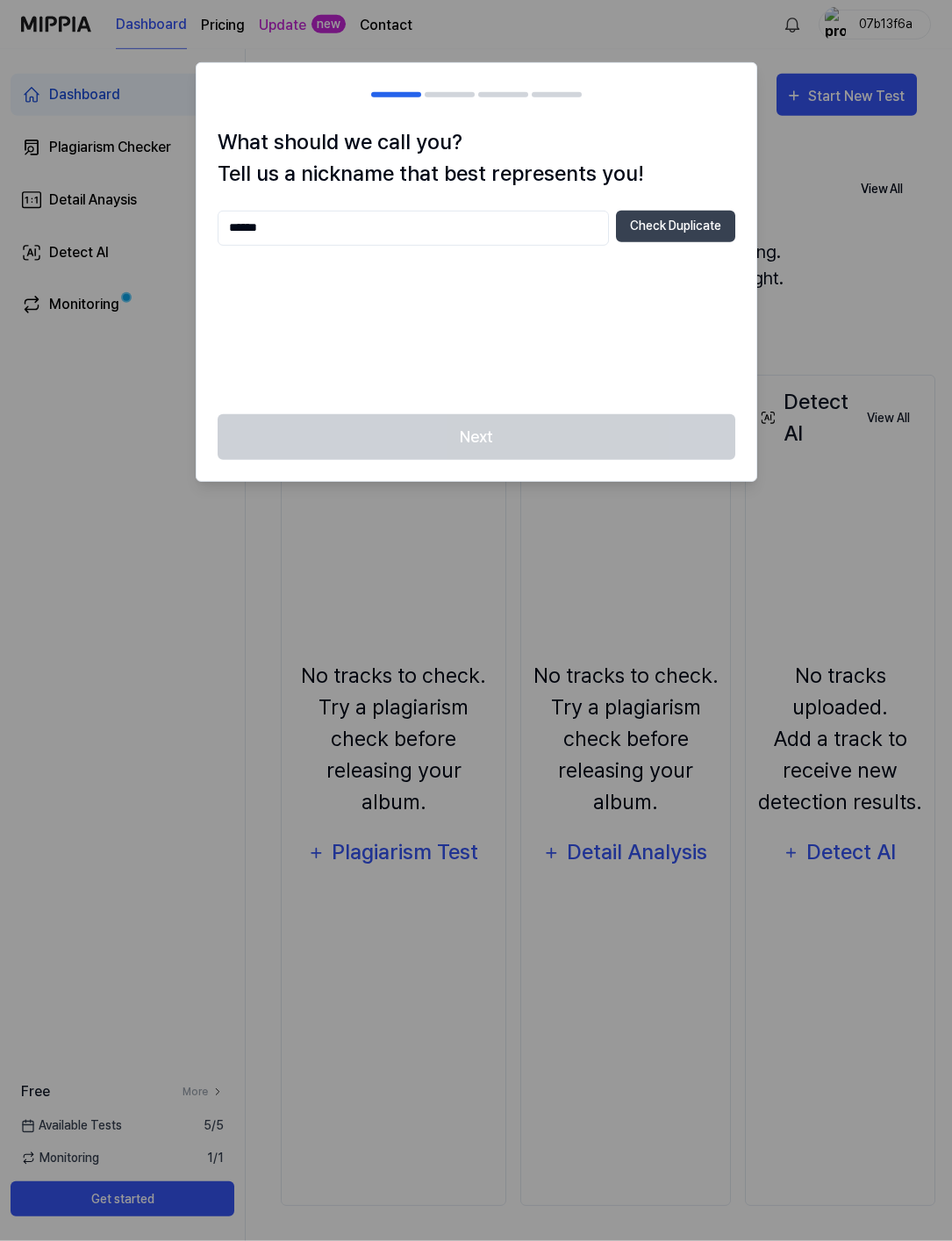click on "******" at bounding box center [413, 228] 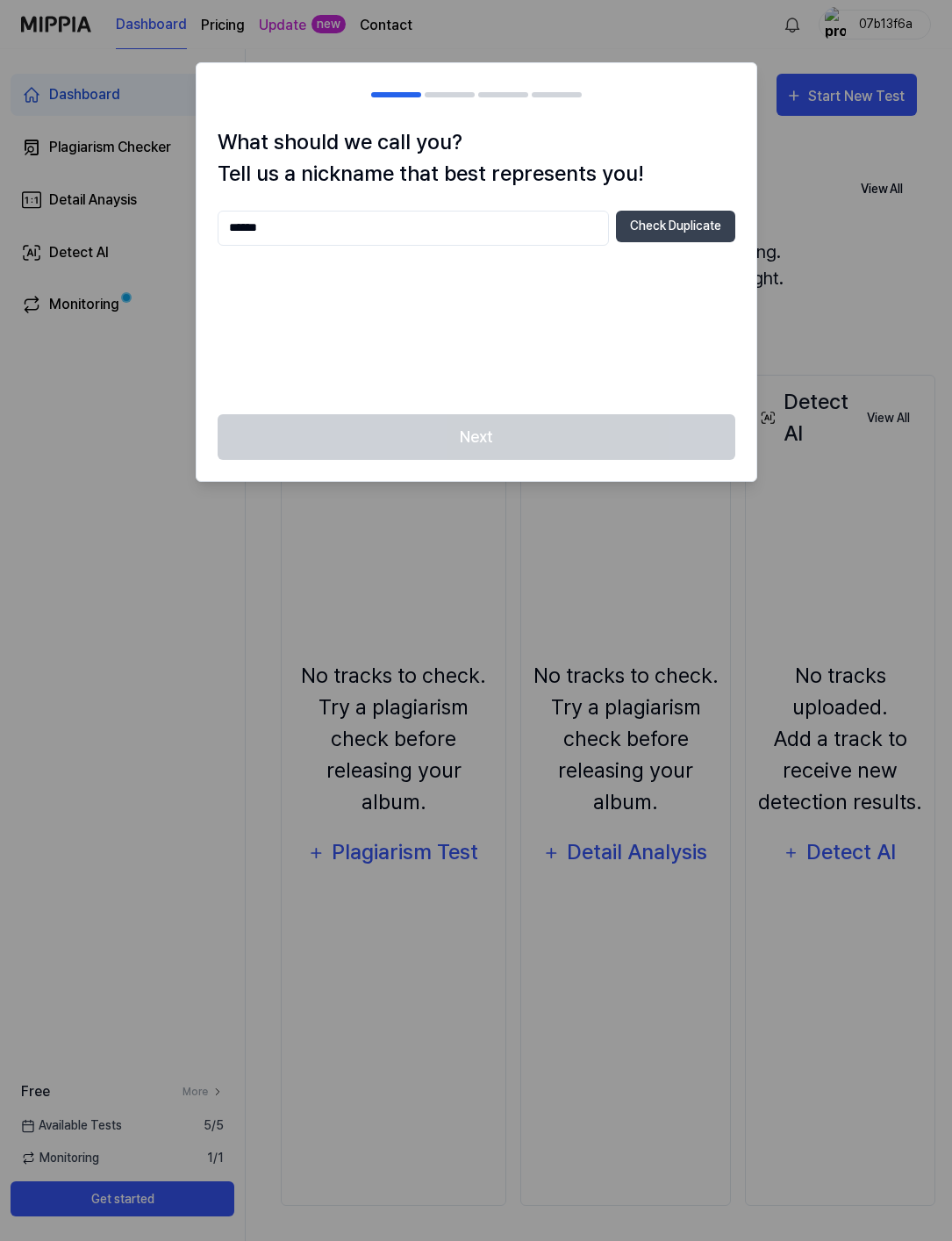 click on "******" at bounding box center (413, 228) 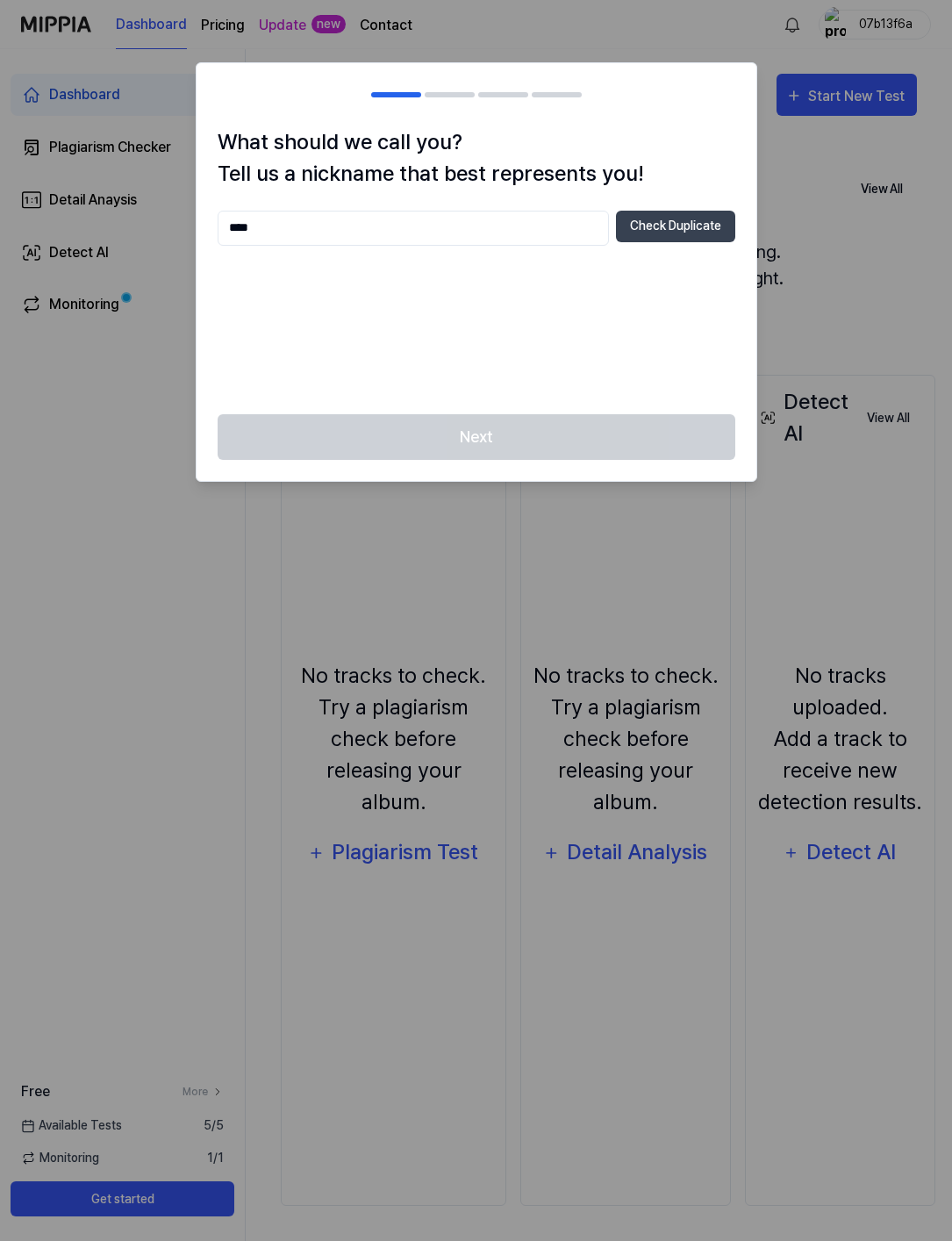 type on "****" 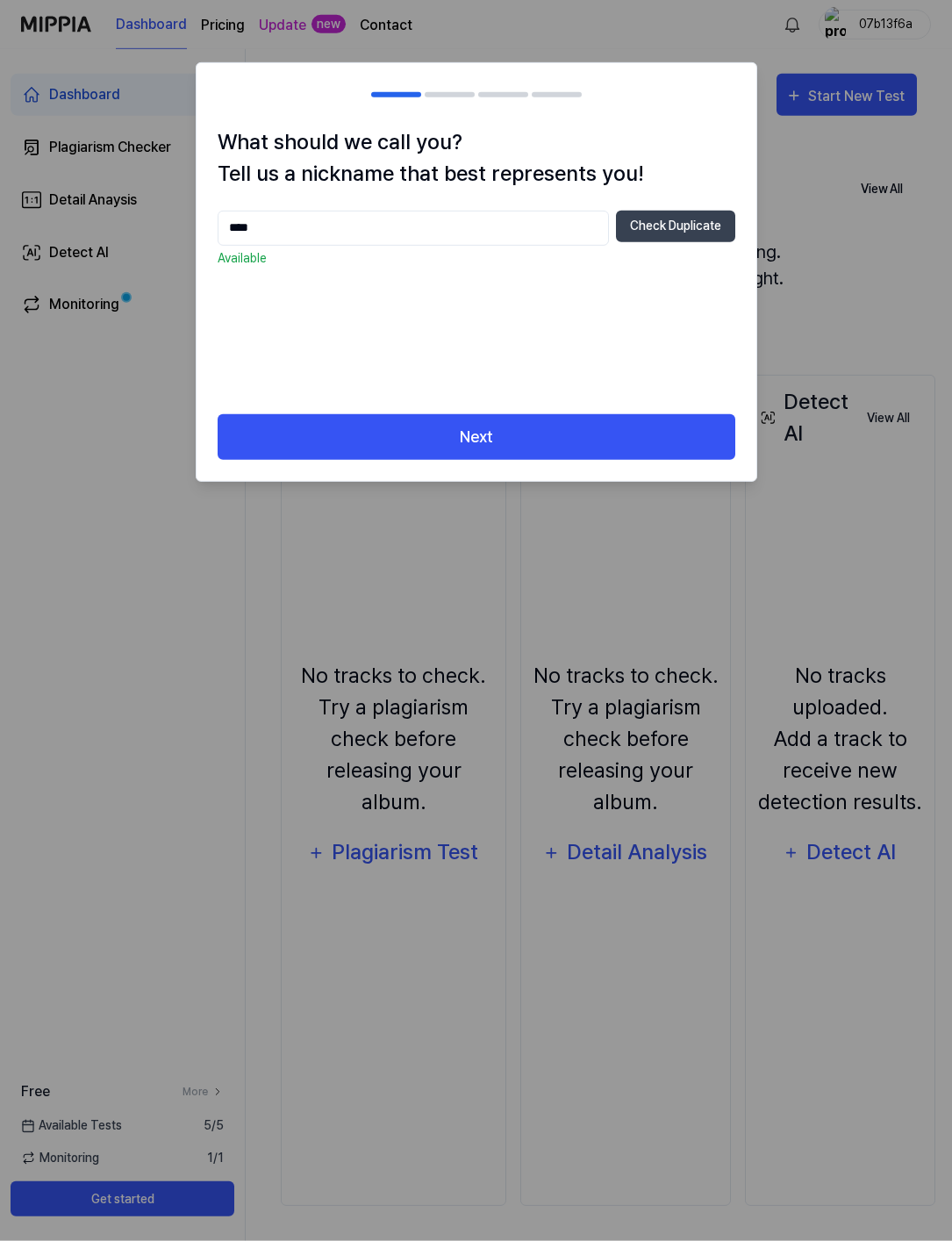 click on "Next" at bounding box center (476, 437) 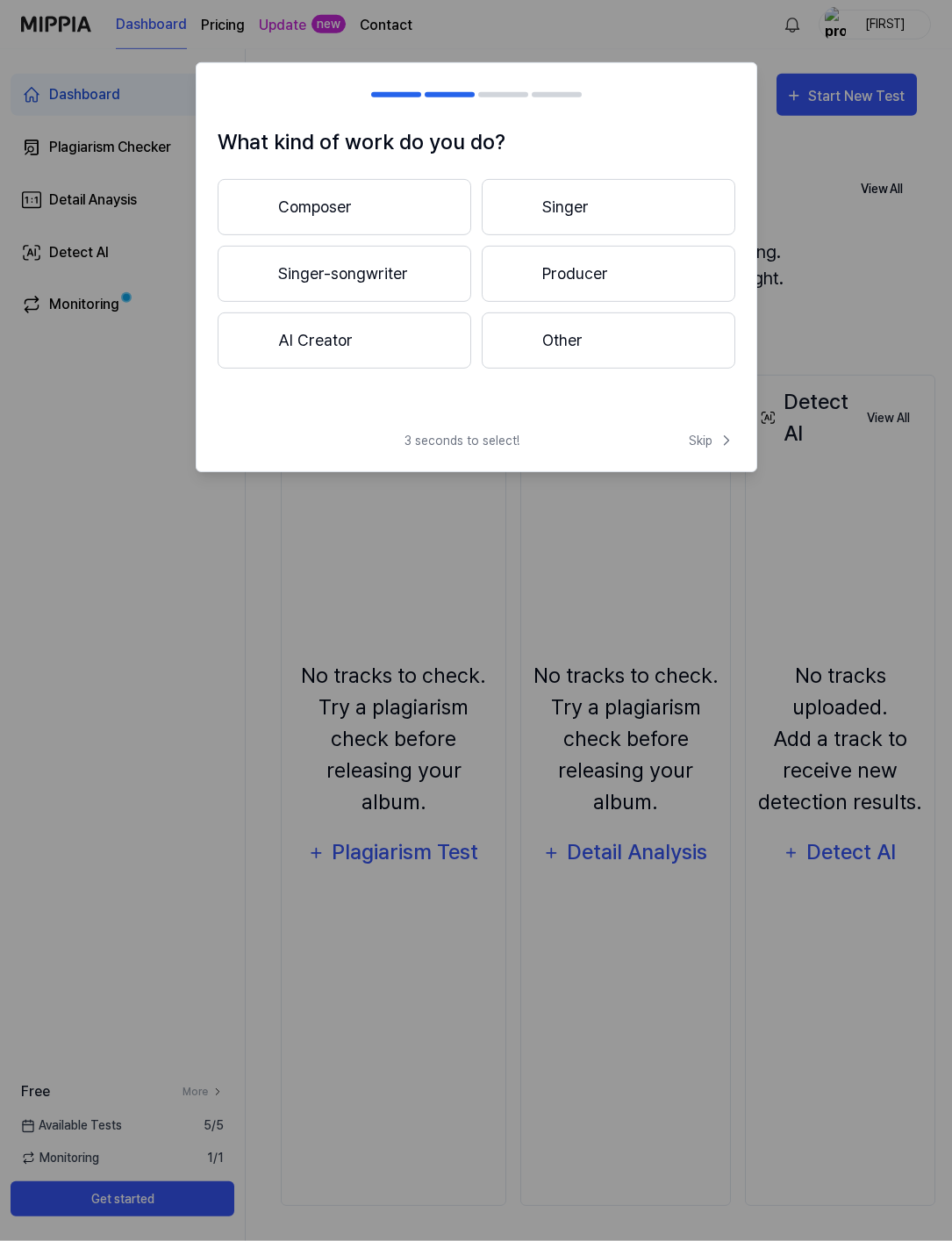click on "Singer-songwriter" at bounding box center (344, 274) 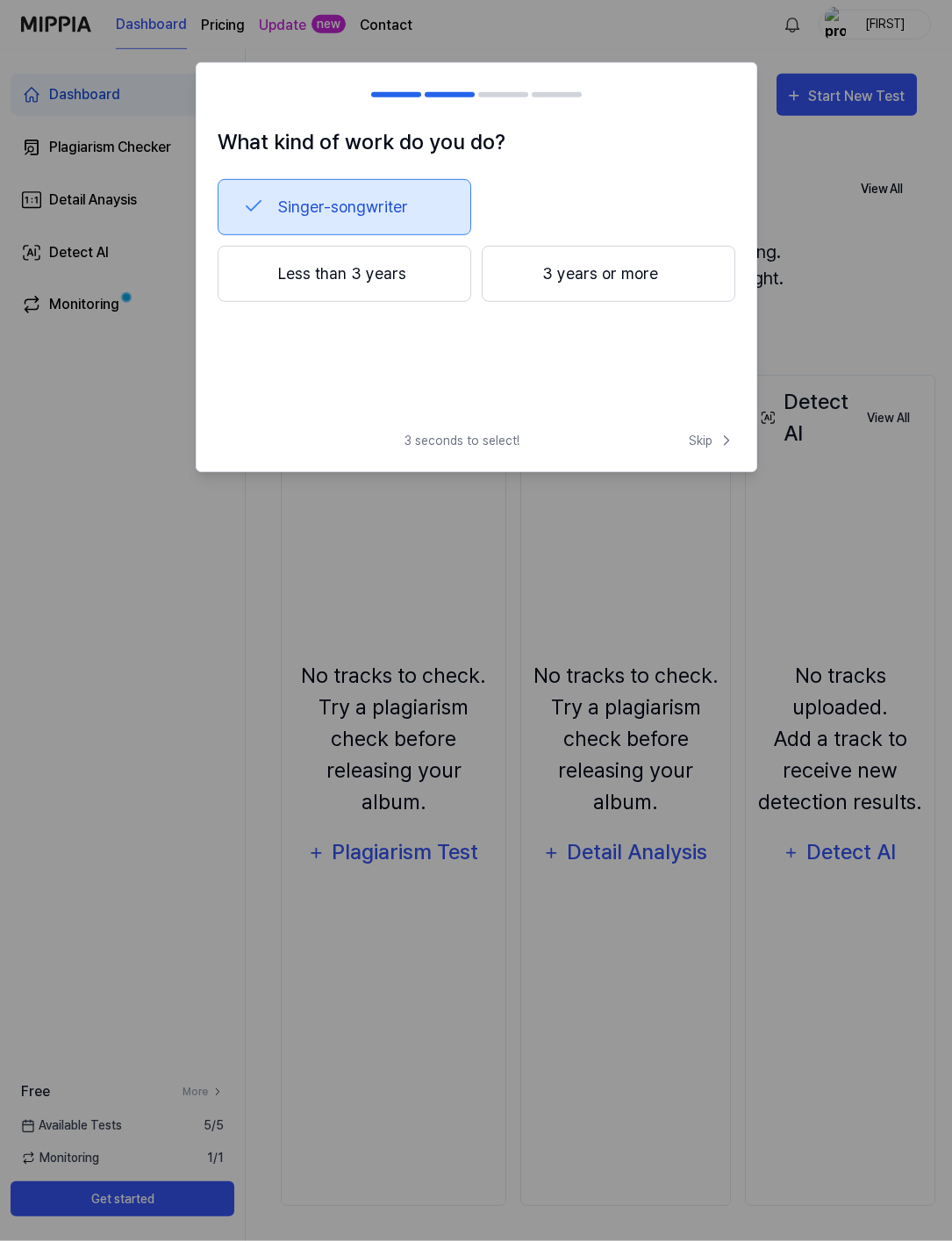 click on "Less than 3 years" at bounding box center (344, 274) 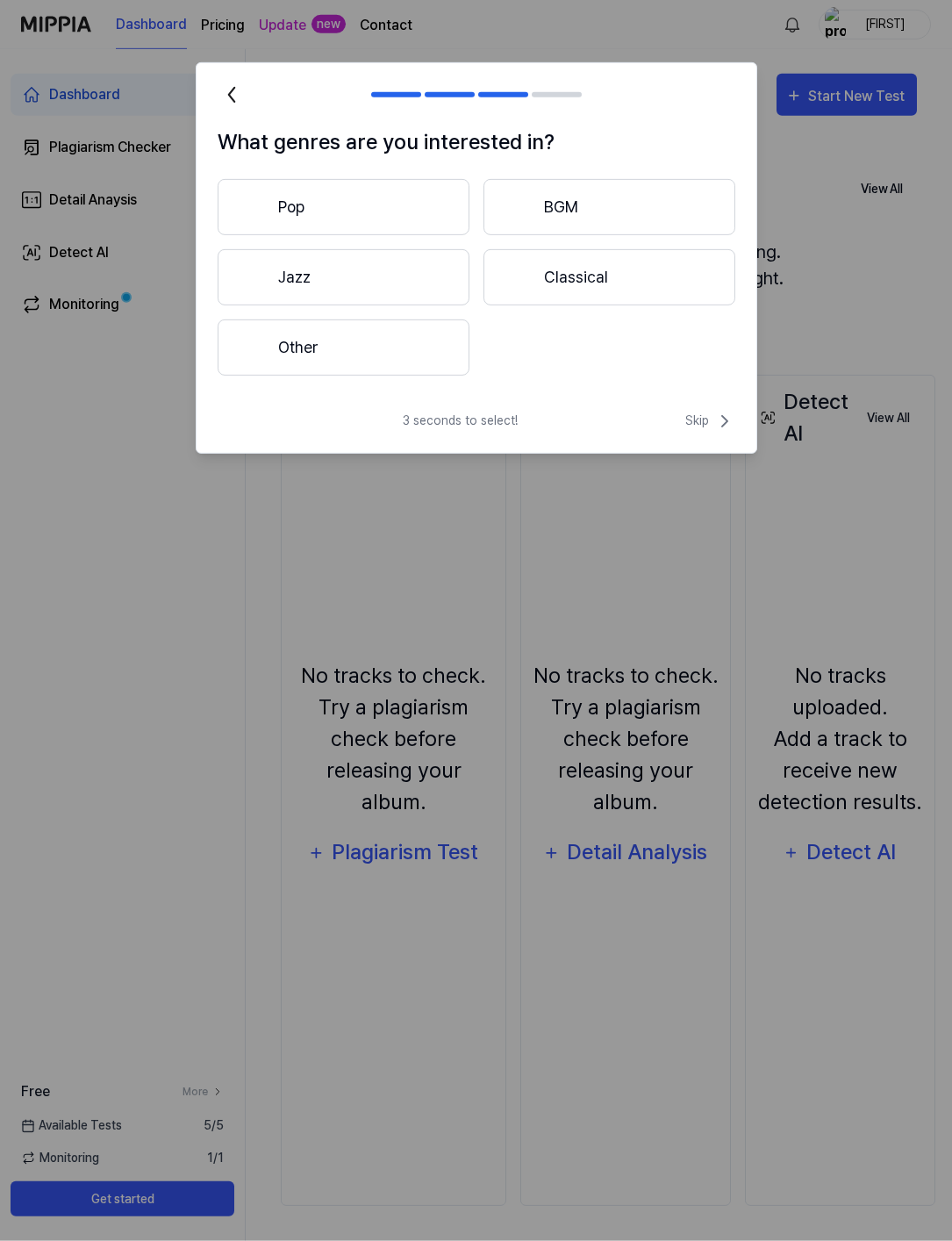 click on "Other" at bounding box center [343, 348] 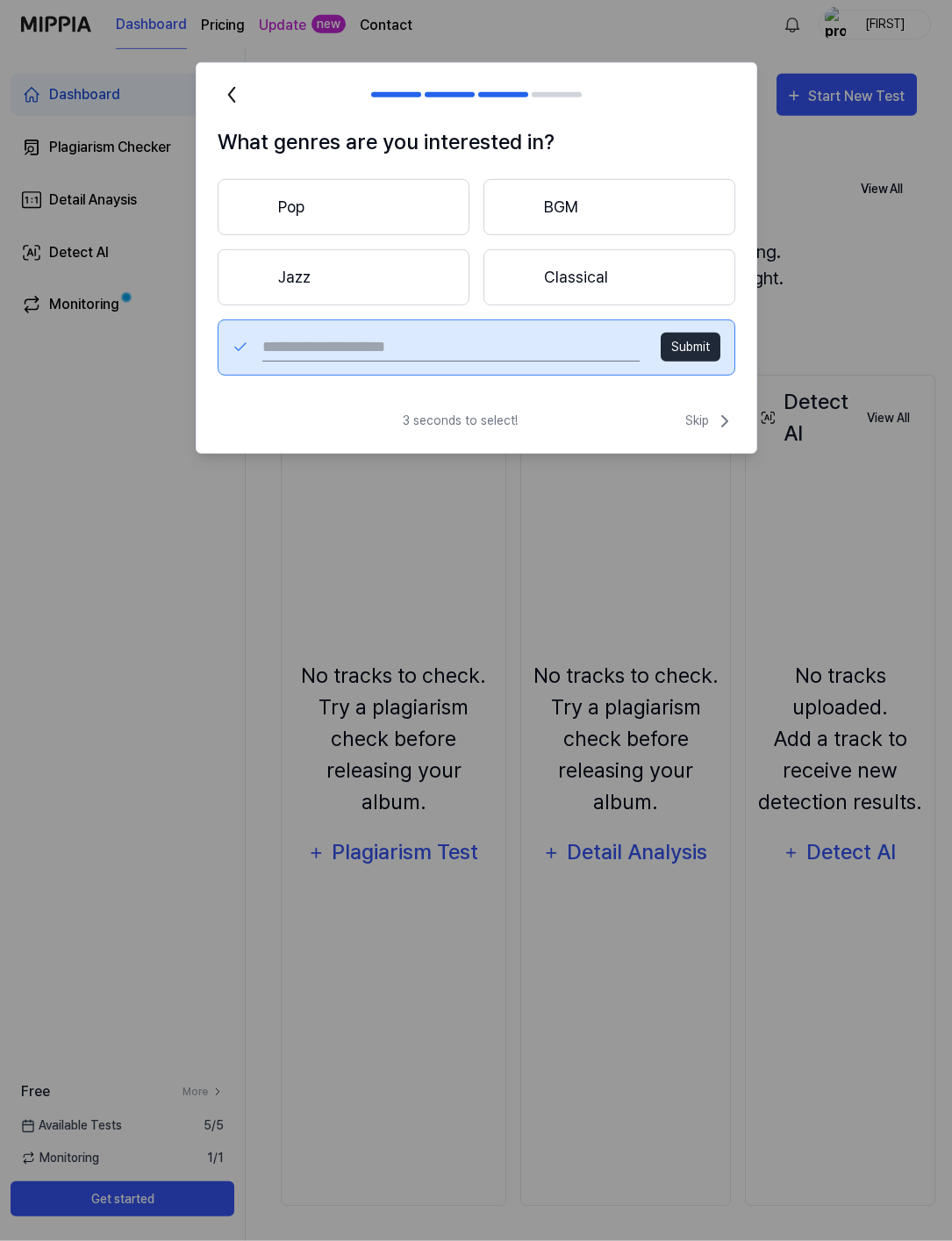 click on "Skip" at bounding box center (710, 421) 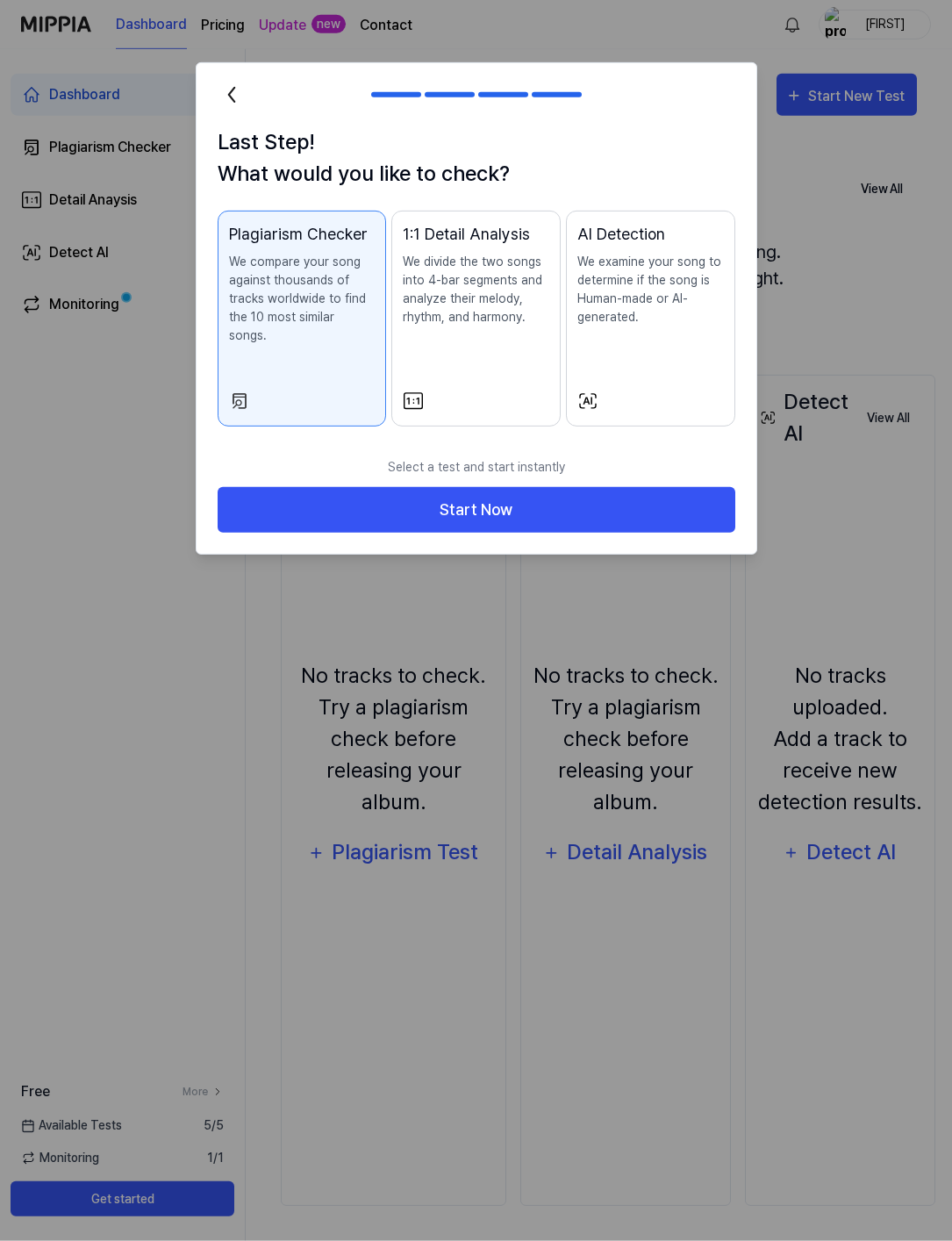 click on "Start Now" at bounding box center (476, 510) 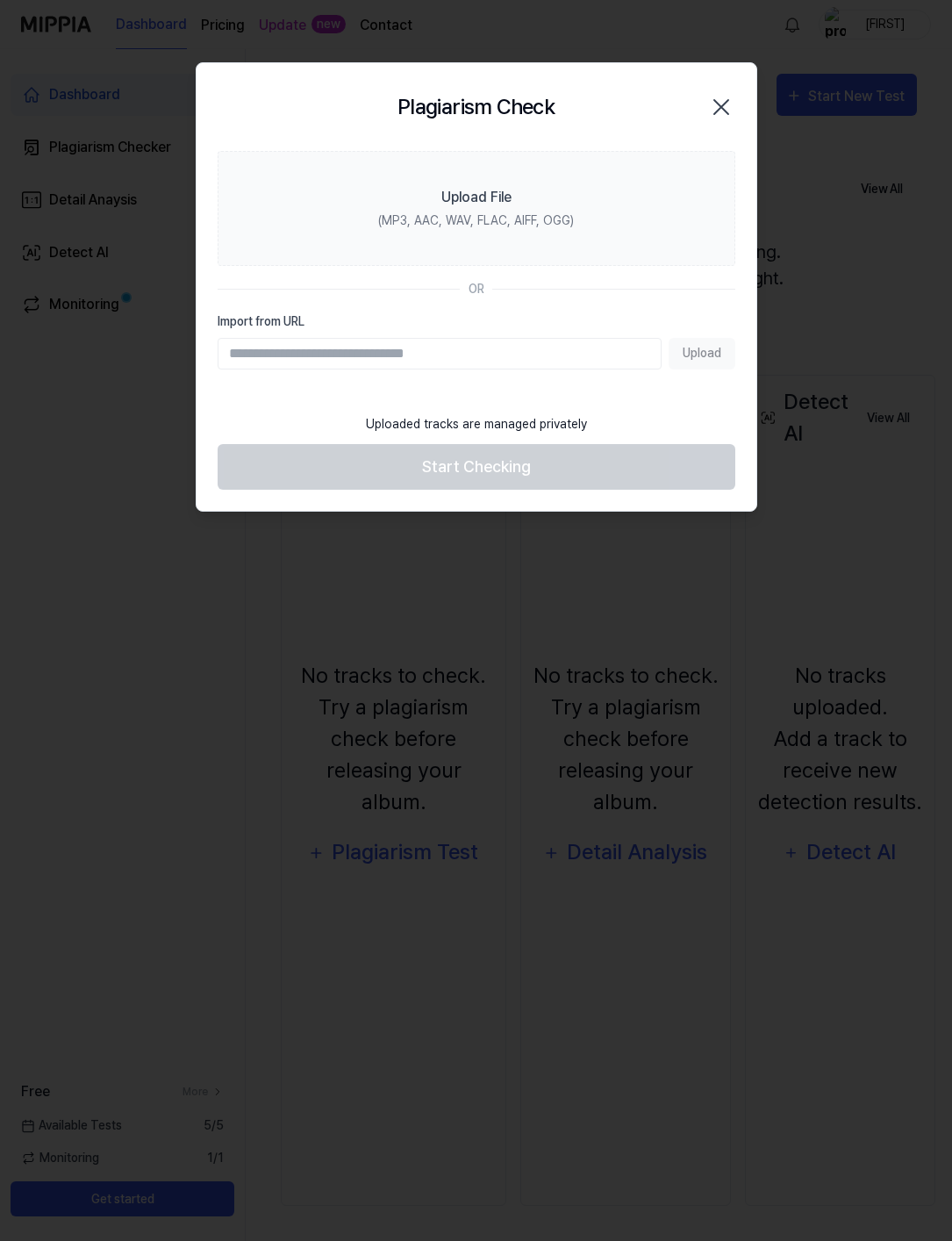 click on "Upload File (MP3, AAC, WAV, FLAC, AIFF, OGG)" at bounding box center (476, 208) 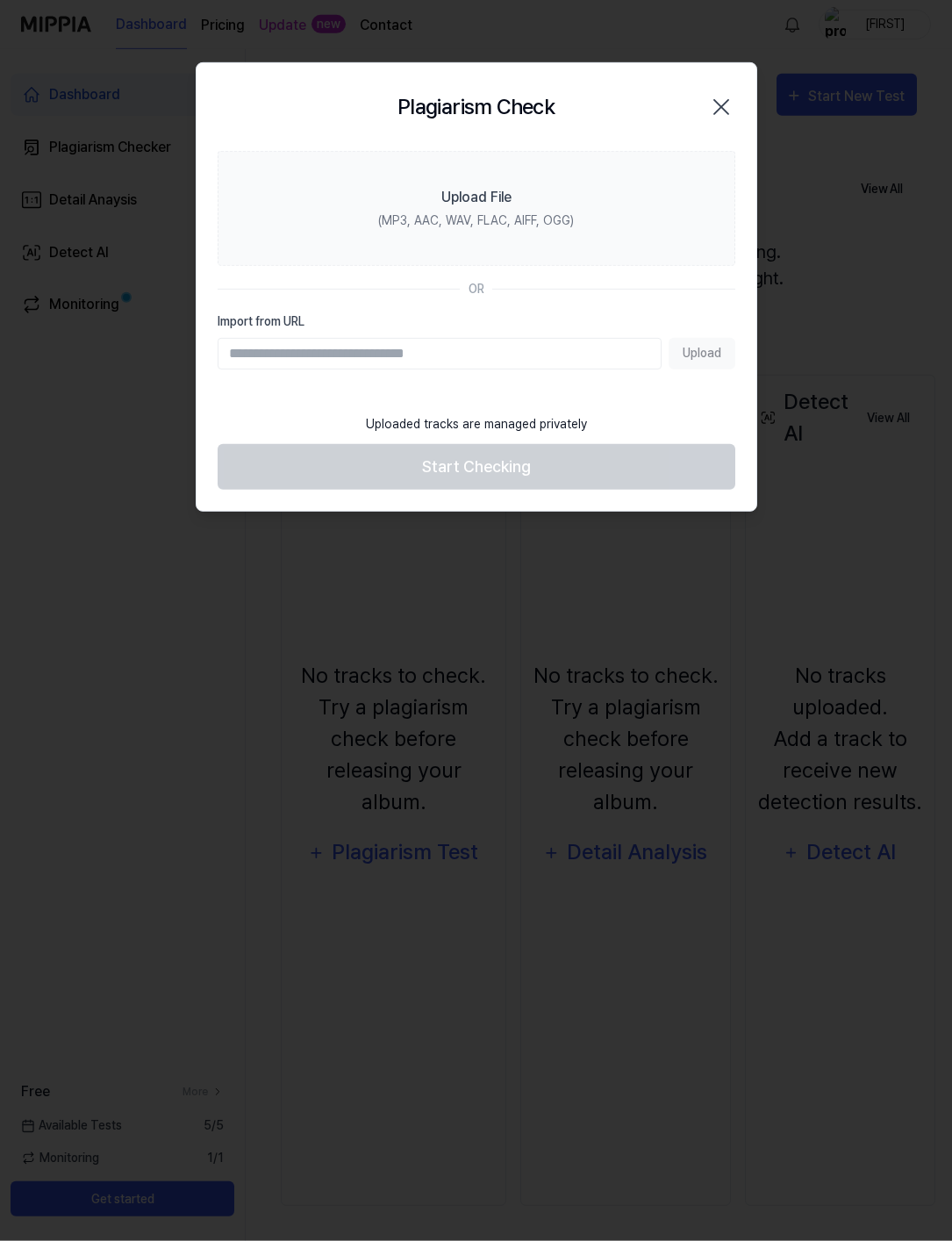click 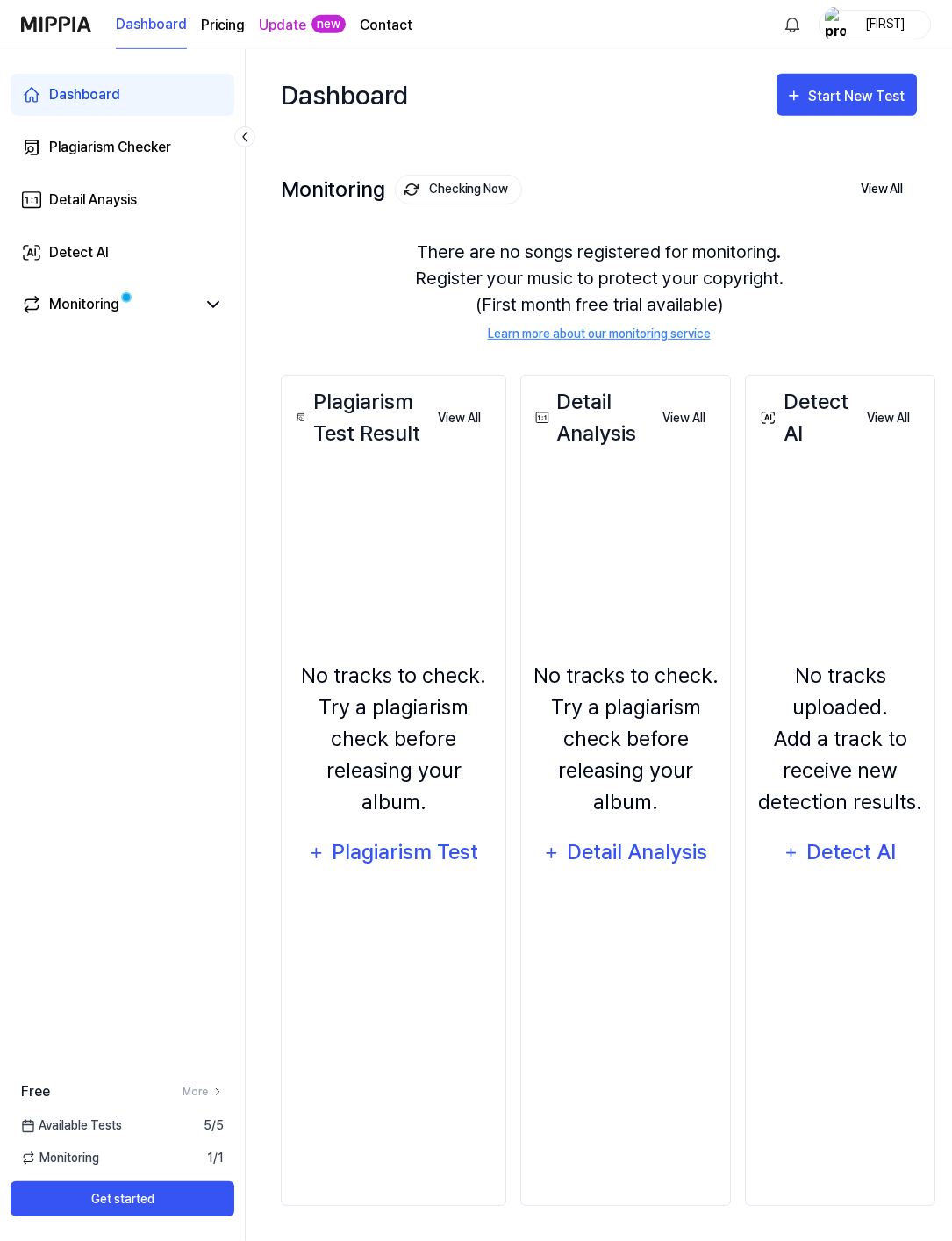 click on "Detect AI" at bounding box center [851, 852] 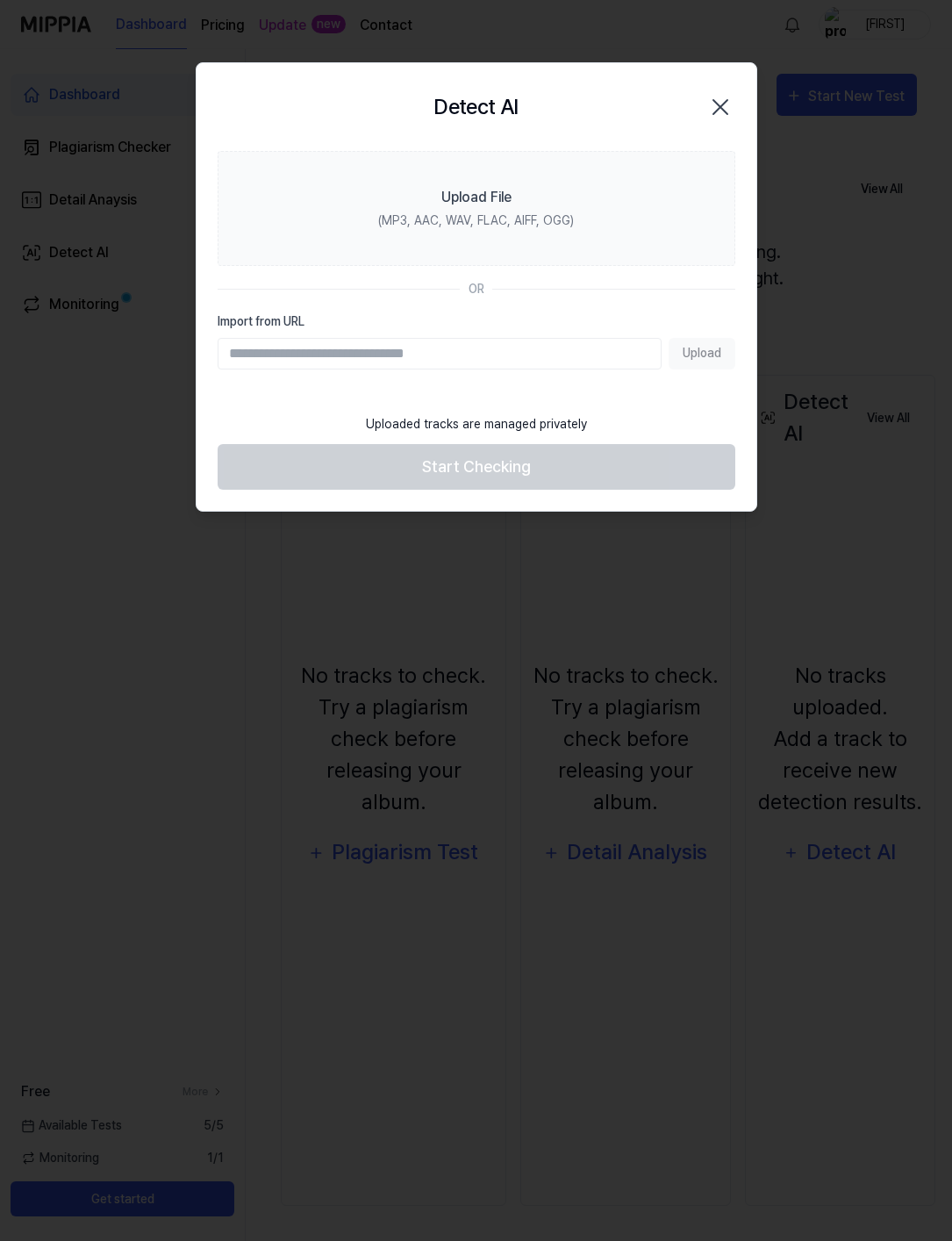 click on "Import from URL" at bounding box center [440, 354] 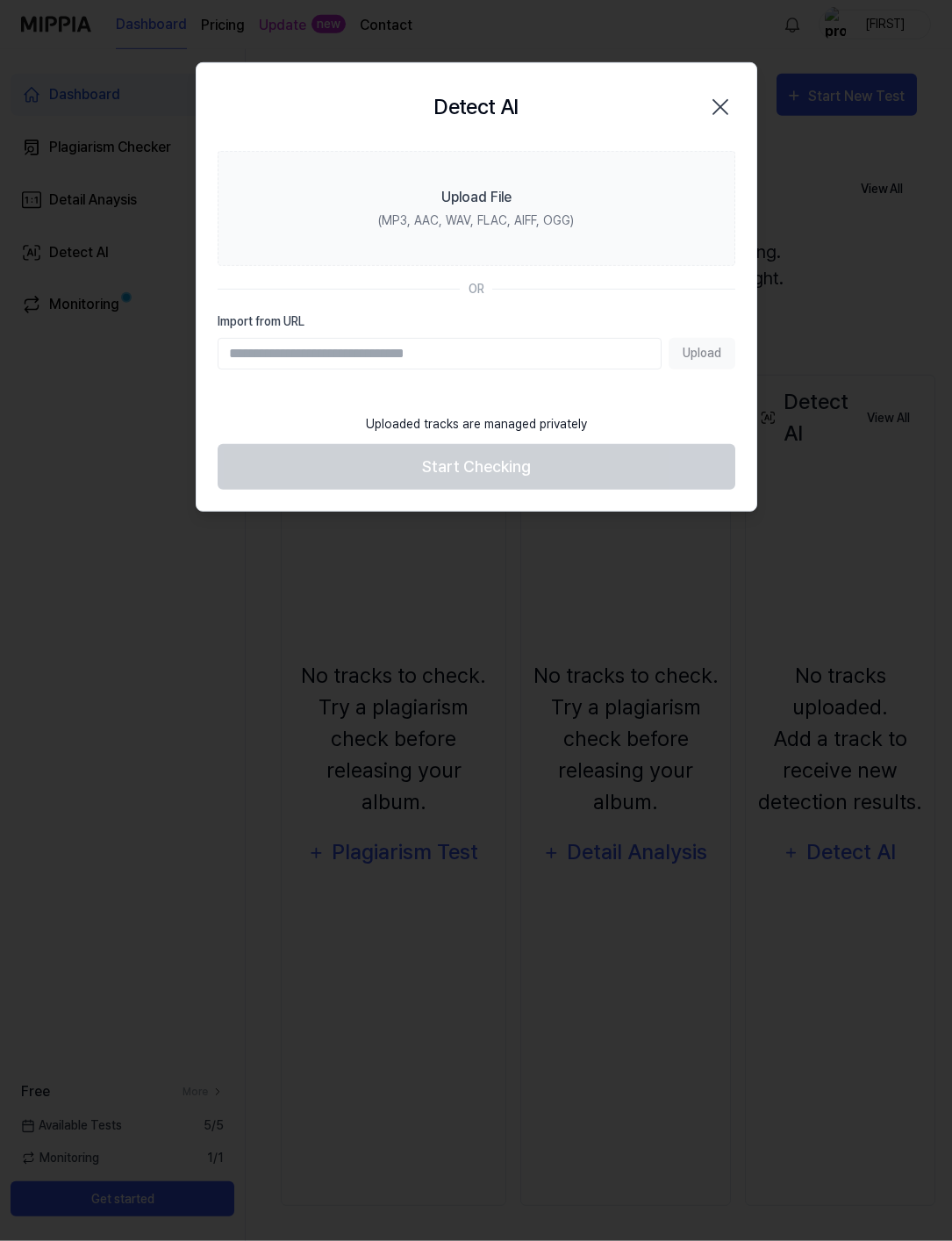 click 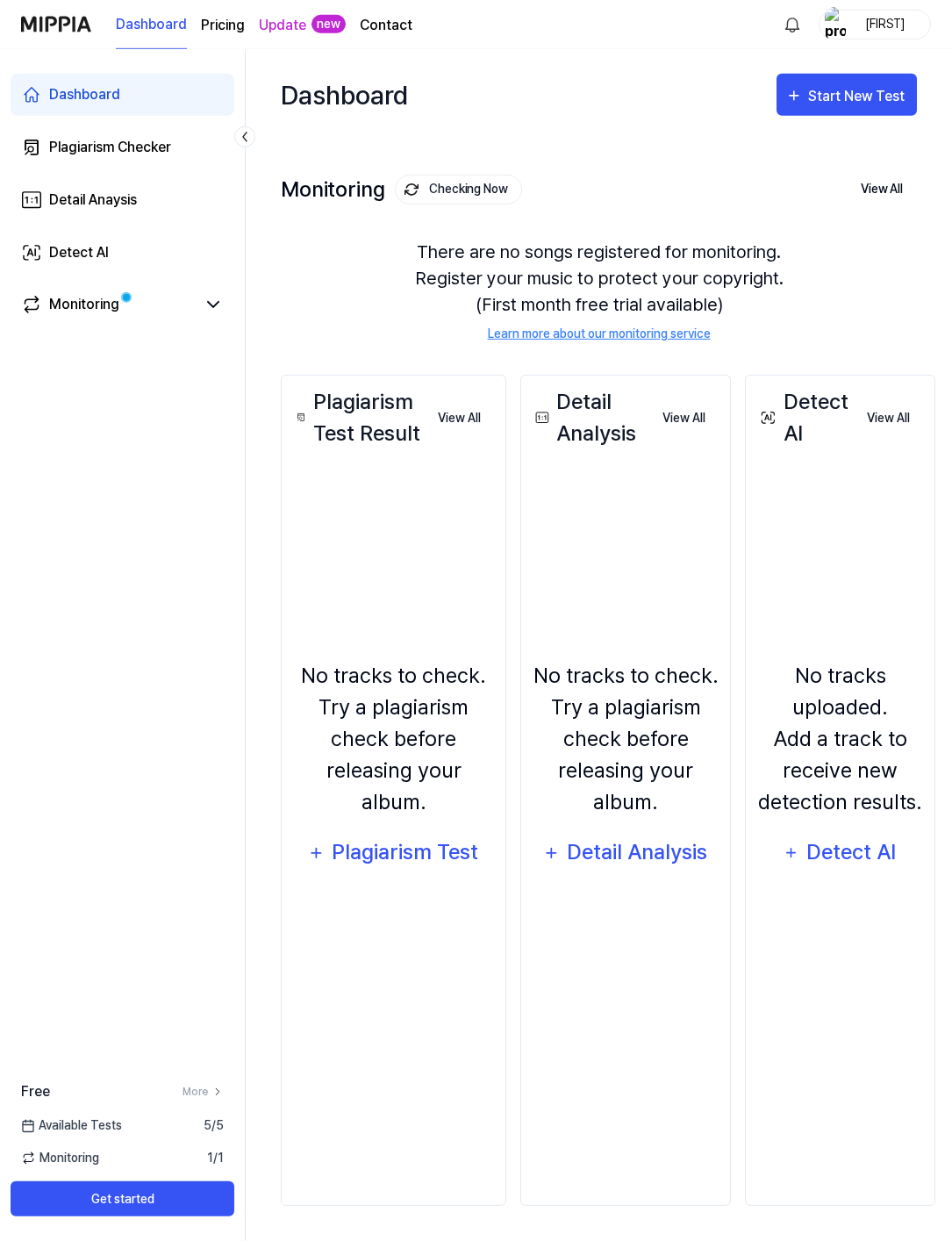 click on "Plagiarism Checker" at bounding box center [122, 147] 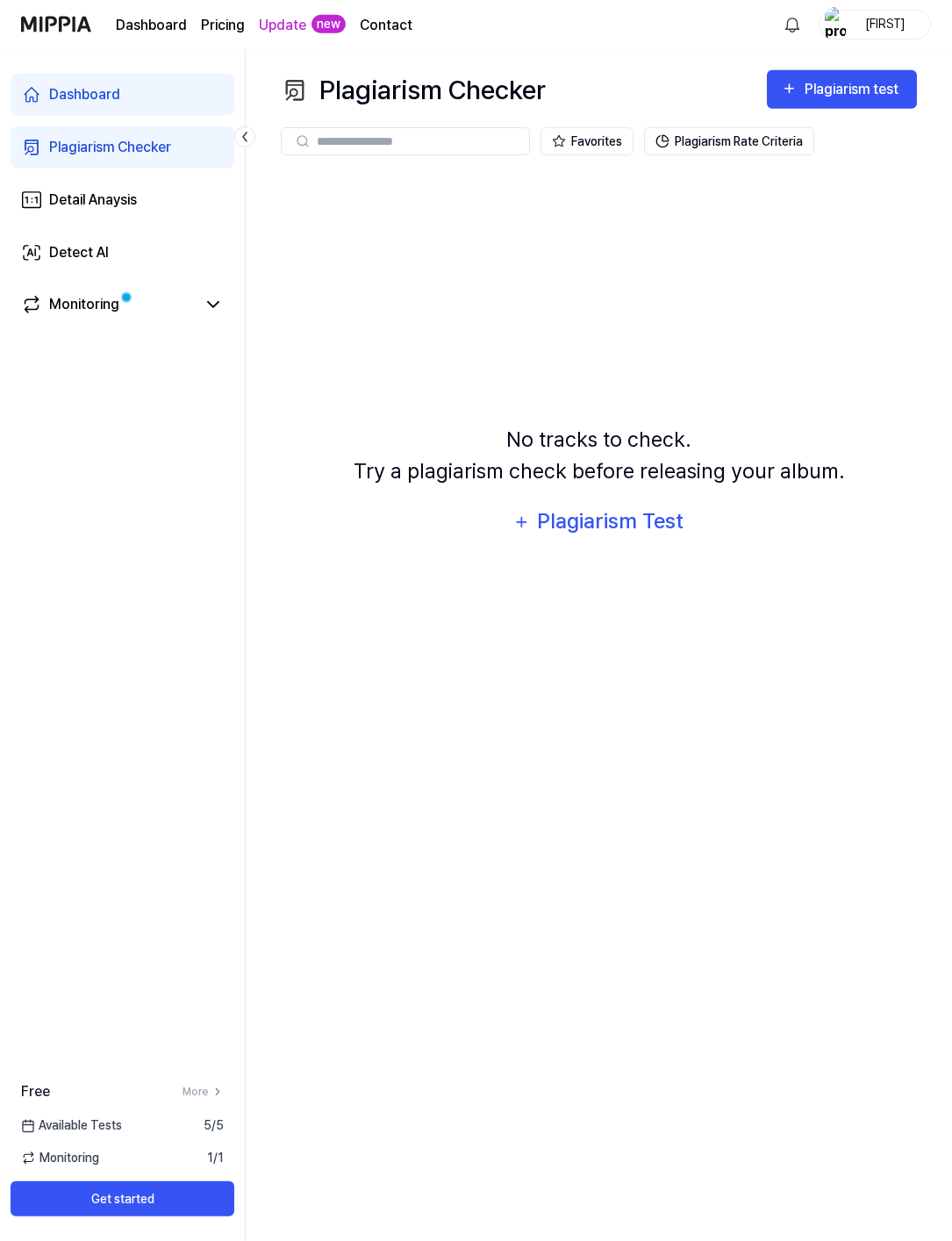 click on "Plagiarism Test" at bounding box center [611, 521] 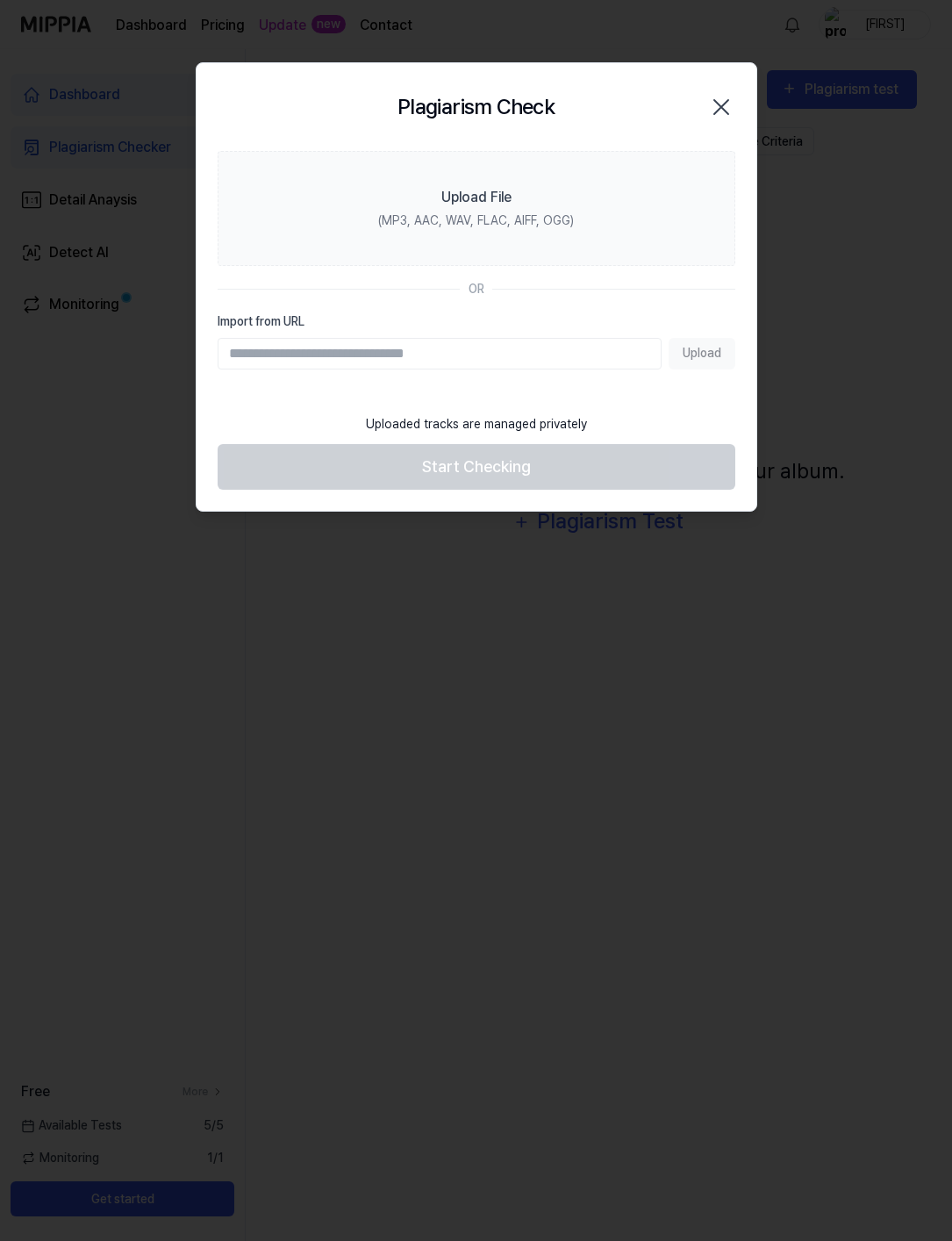 click on "(MP3, AAC, WAV, FLAC, AIFF, OGG)" at bounding box center (476, 220) 